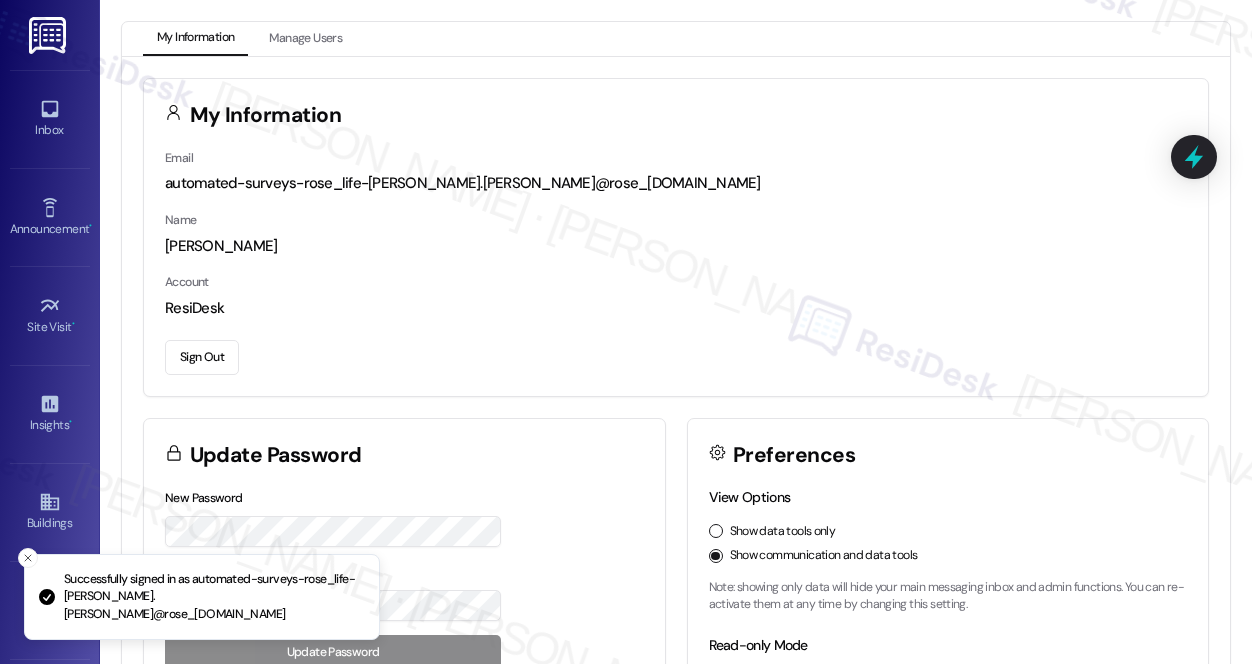 scroll, scrollTop: 0, scrollLeft: 0, axis: both 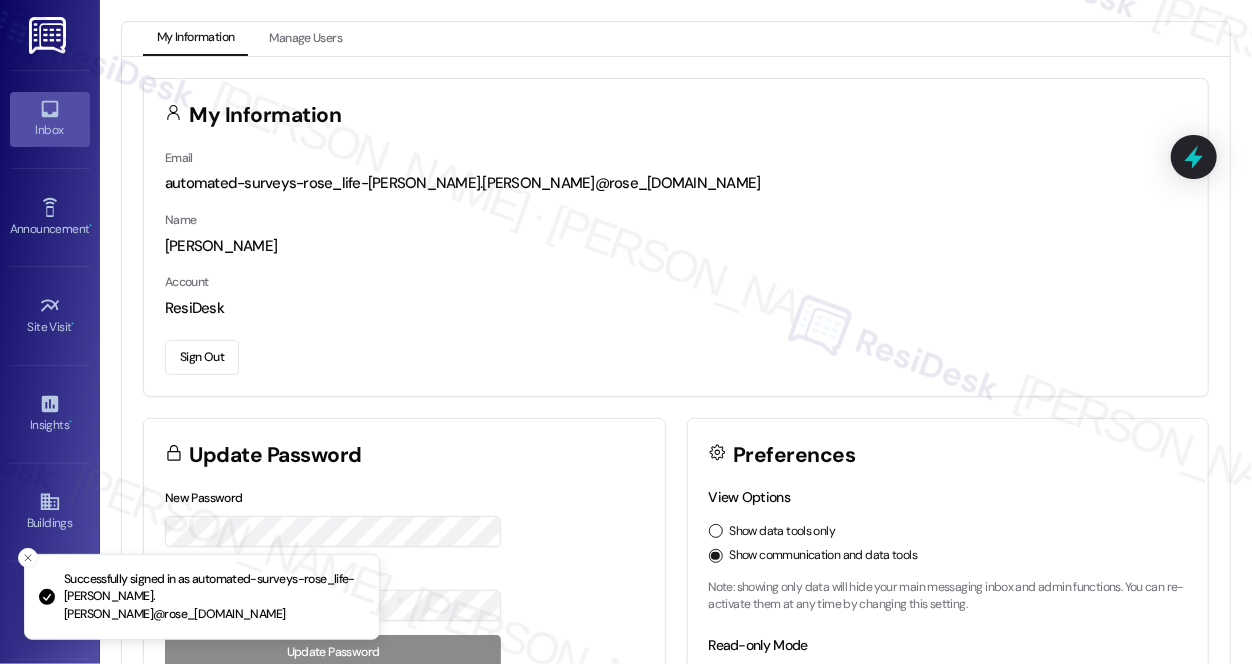 click 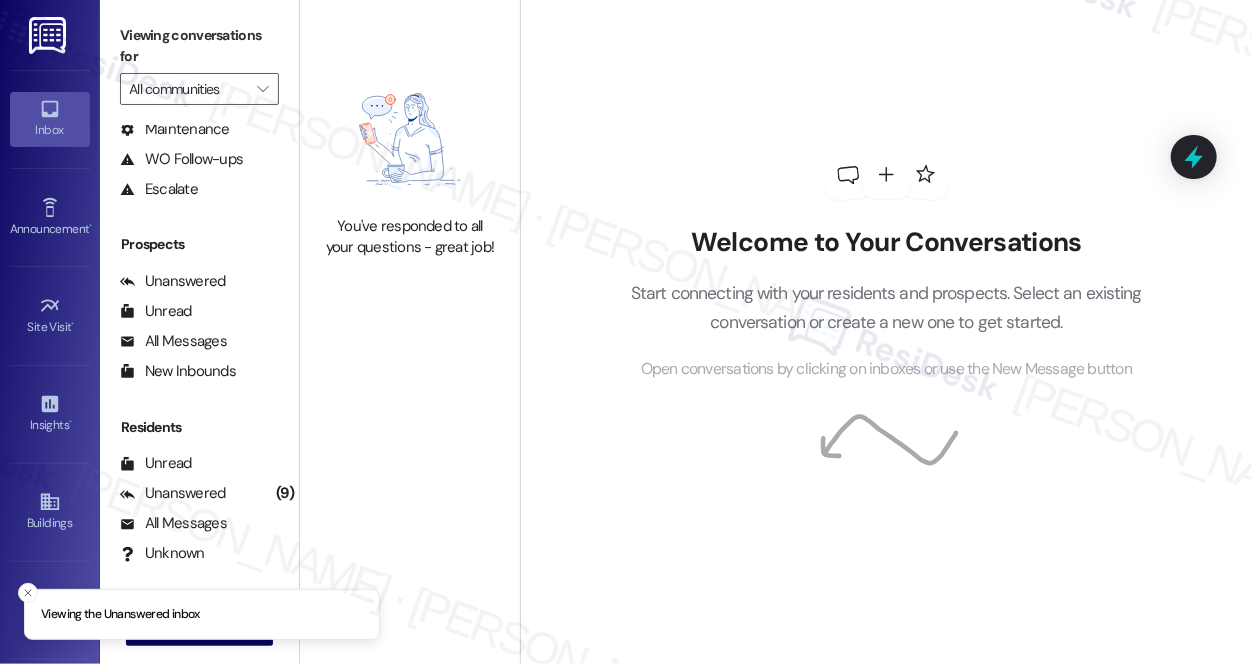 scroll, scrollTop: 238, scrollLeft: 0, axis: vertical 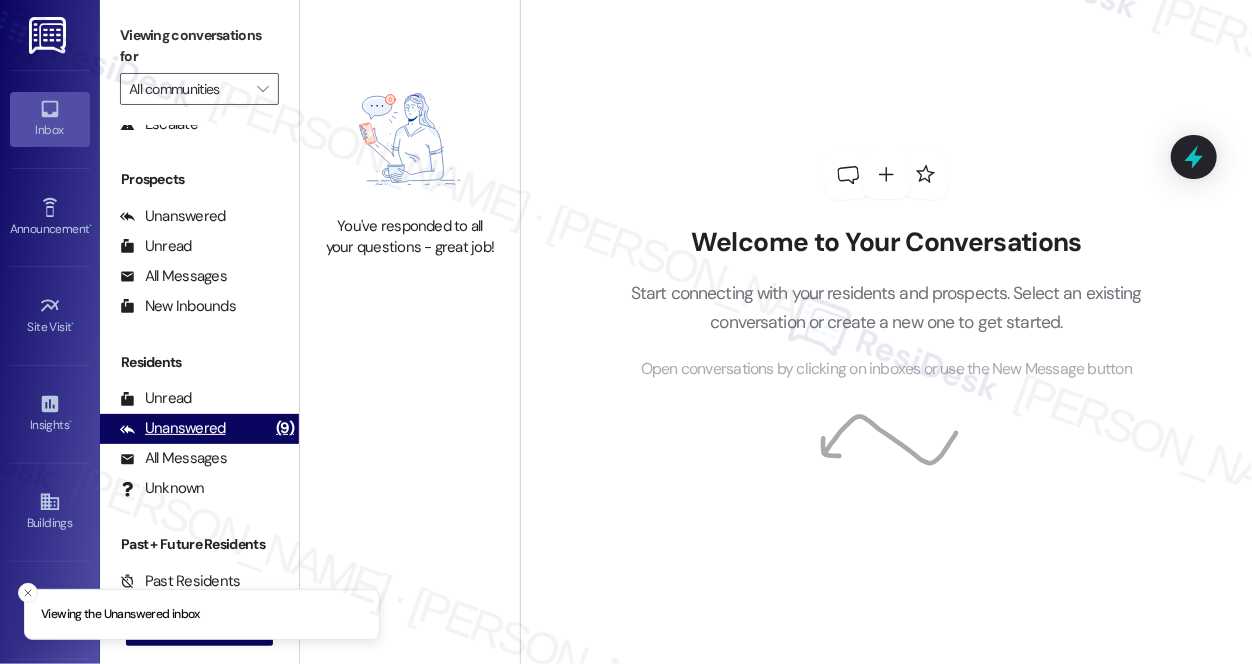 click on "Unanswered" at bounding box center (173, 428) 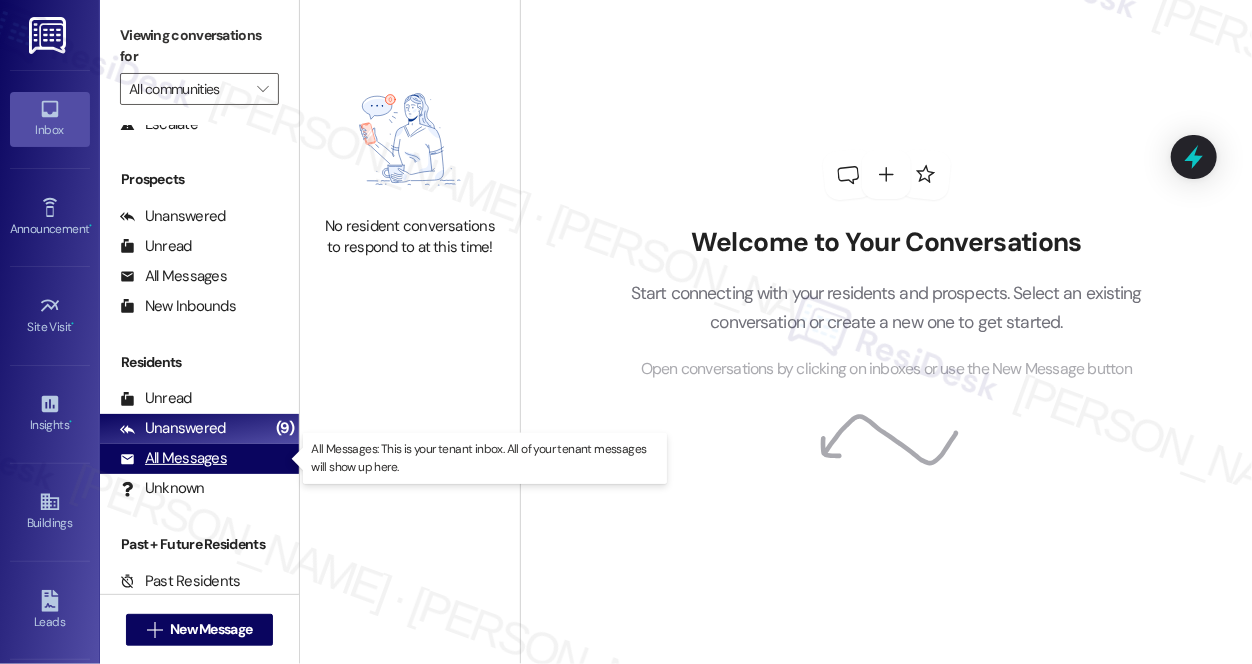 click on "All Messages (undefined)" at bounding box center [199, 459] 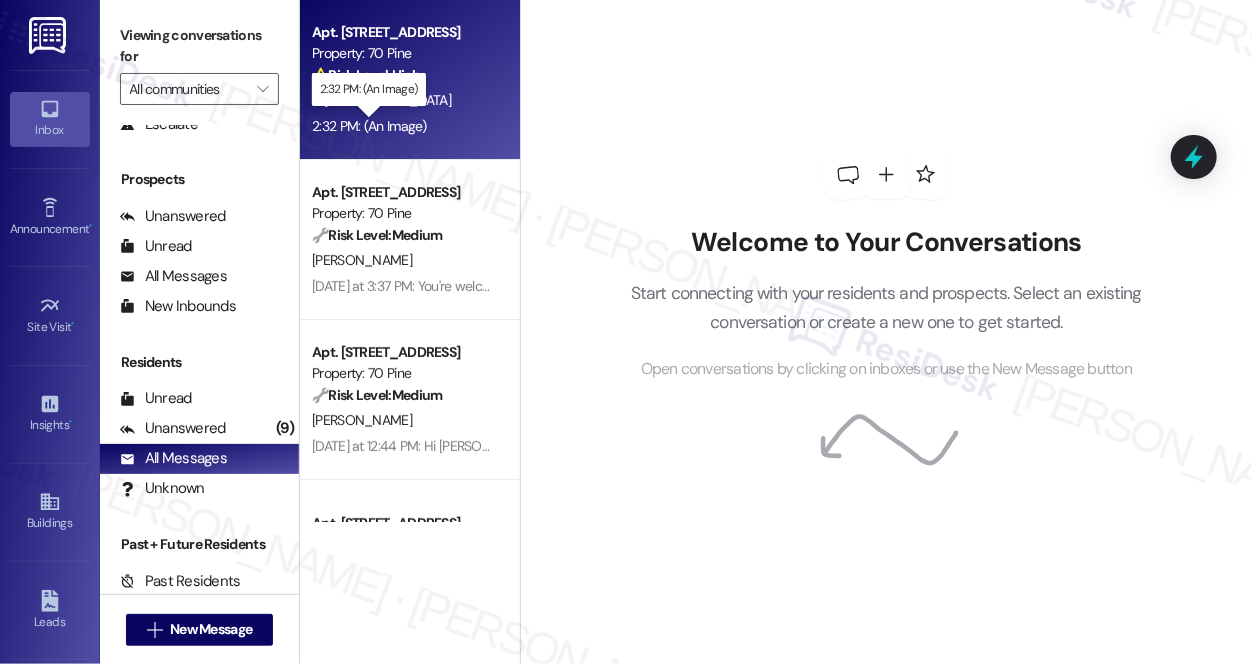 click on "2:32 PM: (An Image) 2:32 PM: (An Image)" at bounding box center [369, 126] 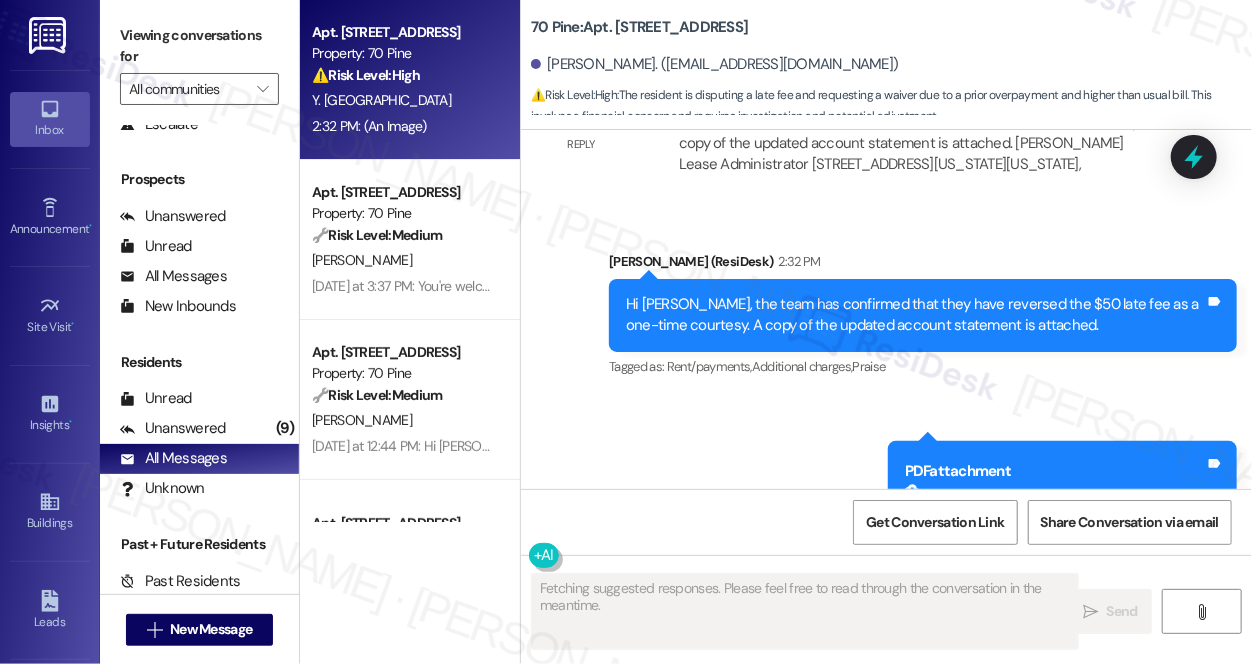 scroll, scrollTop: 8156, scrollLeft: 0, axis: vertical 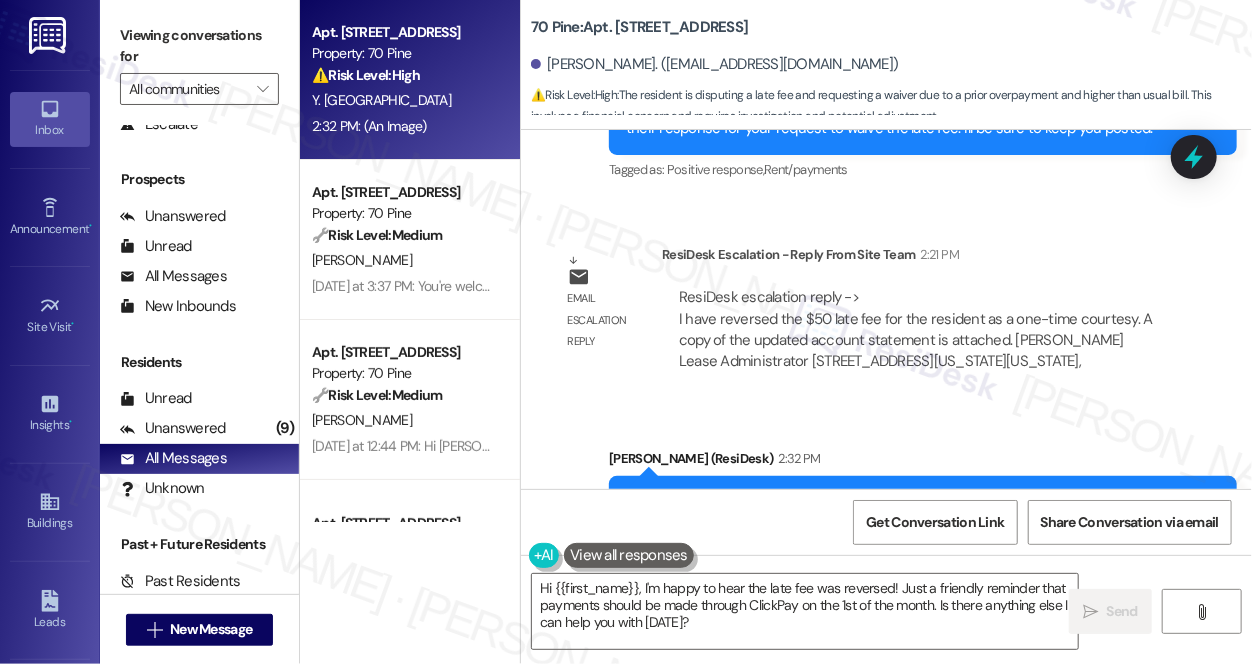 click on "Hi [PERSON_NAME], the team has confirmed that they have reversed the $50 late fee as a one-time courtesy. A copy of the updated account statement is attached." at bounding box center [915, 512] 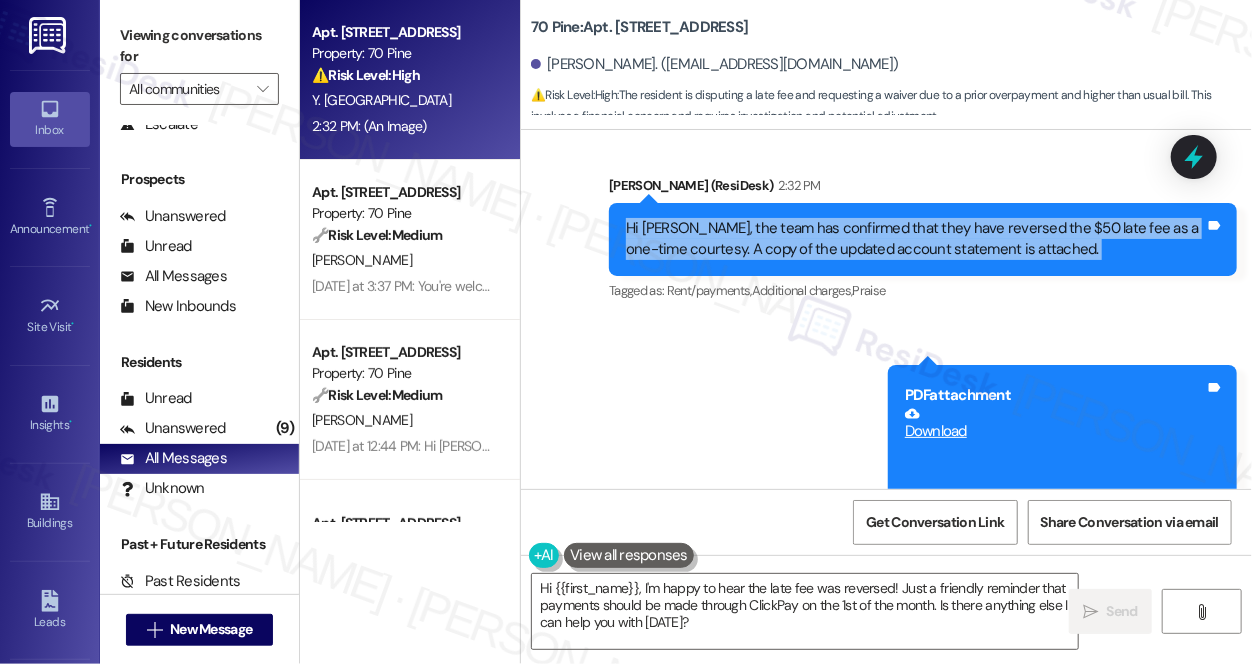 click on "Hi [PERSON_NAME], the team has confirmed that they have reversed the $50 late fee as a one-time courtesy. A copy of the updated account statement is attached." at bounding box center (915, 239) 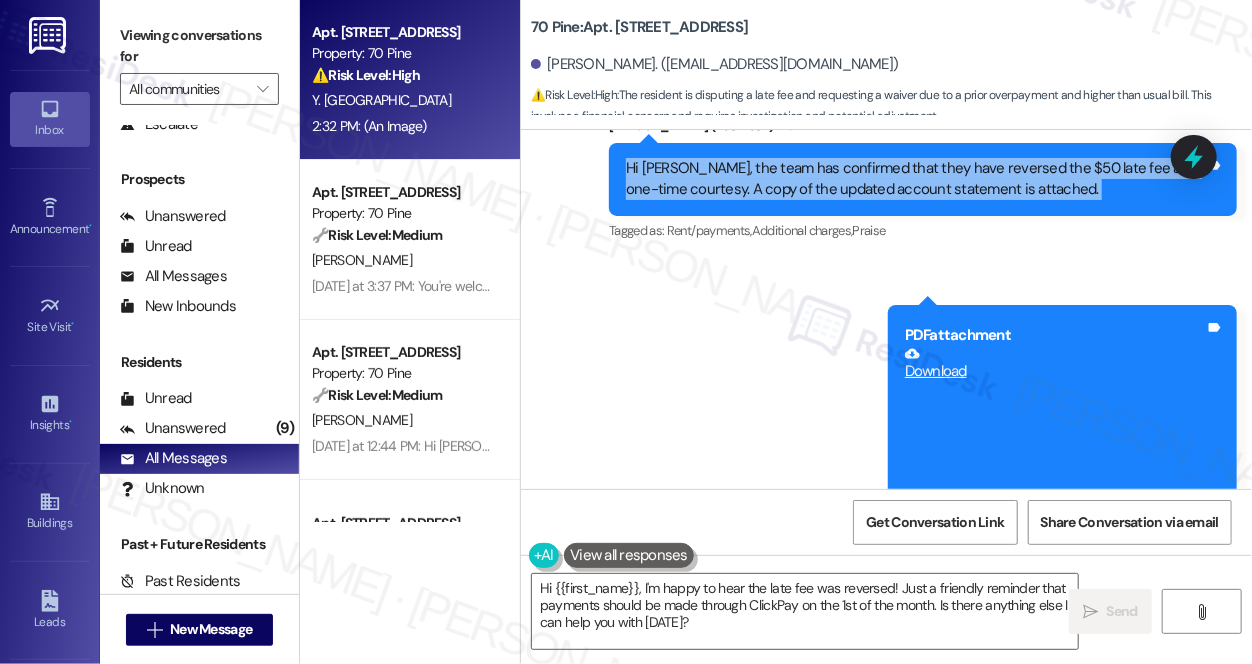 scroll, scrollTop: 8519, scrollLeft: 0, axis: vertical 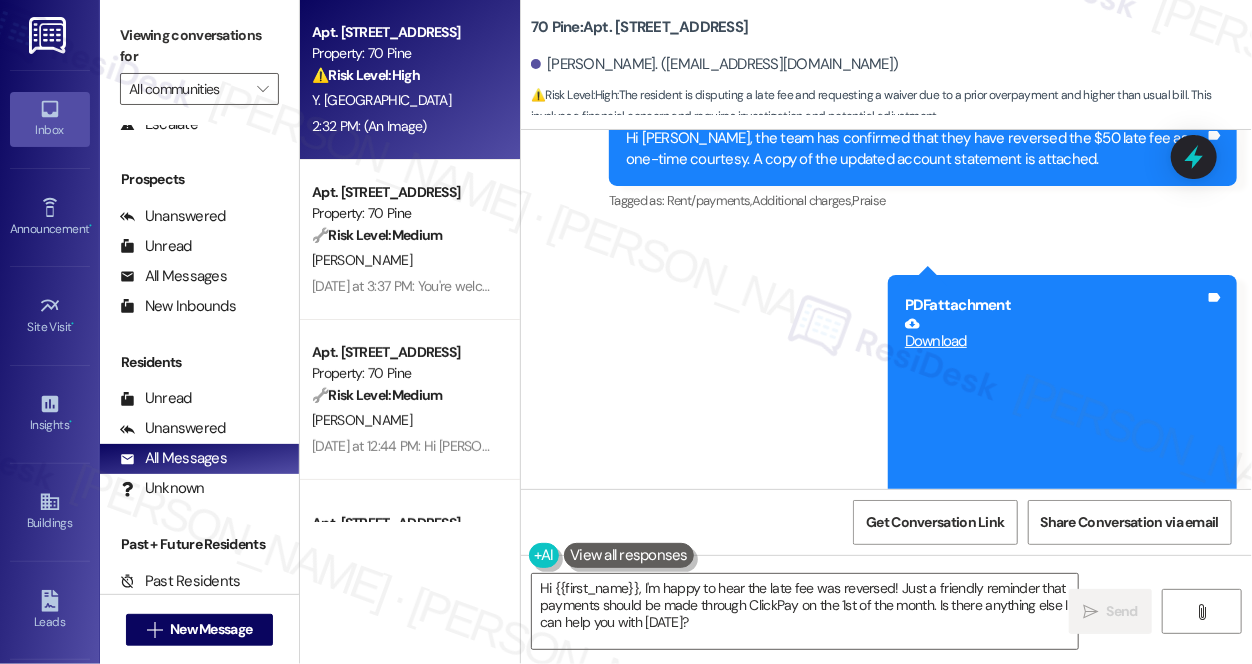 drag, startPoint x: 1089, startPoint y: 78, endPoint x: 1051, endPoint y: 83, distance: 38.327538 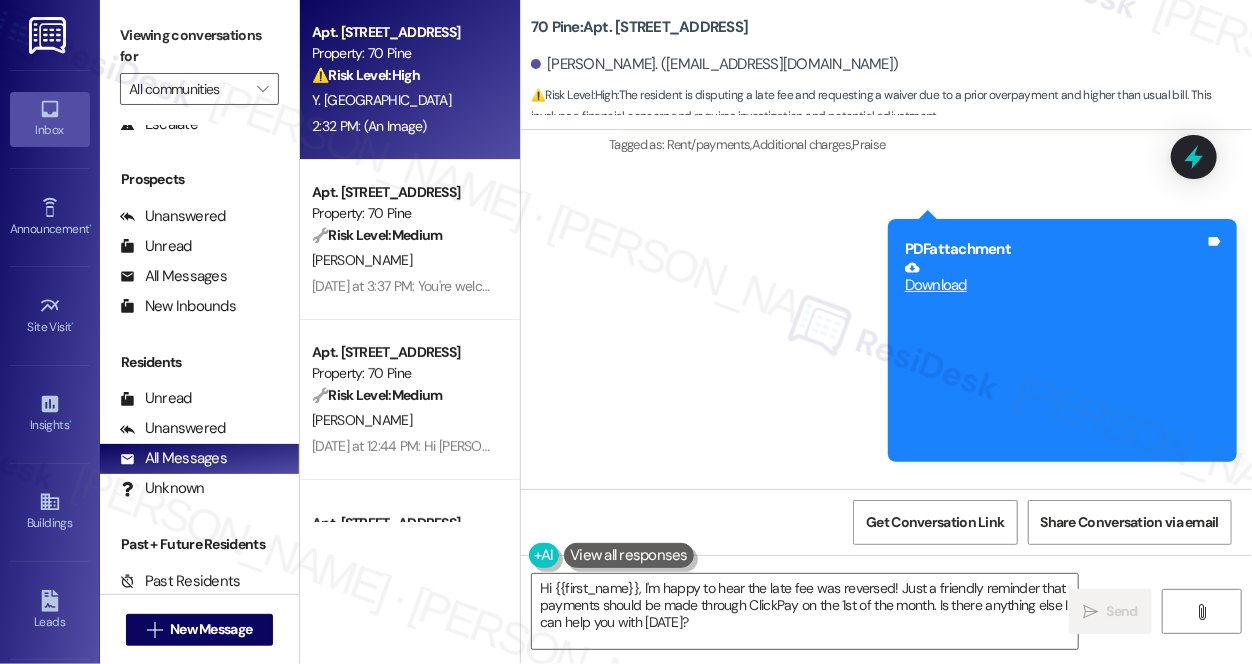 scroll, scrollTop: 8658, scrollLeft: 0, axis: vertical 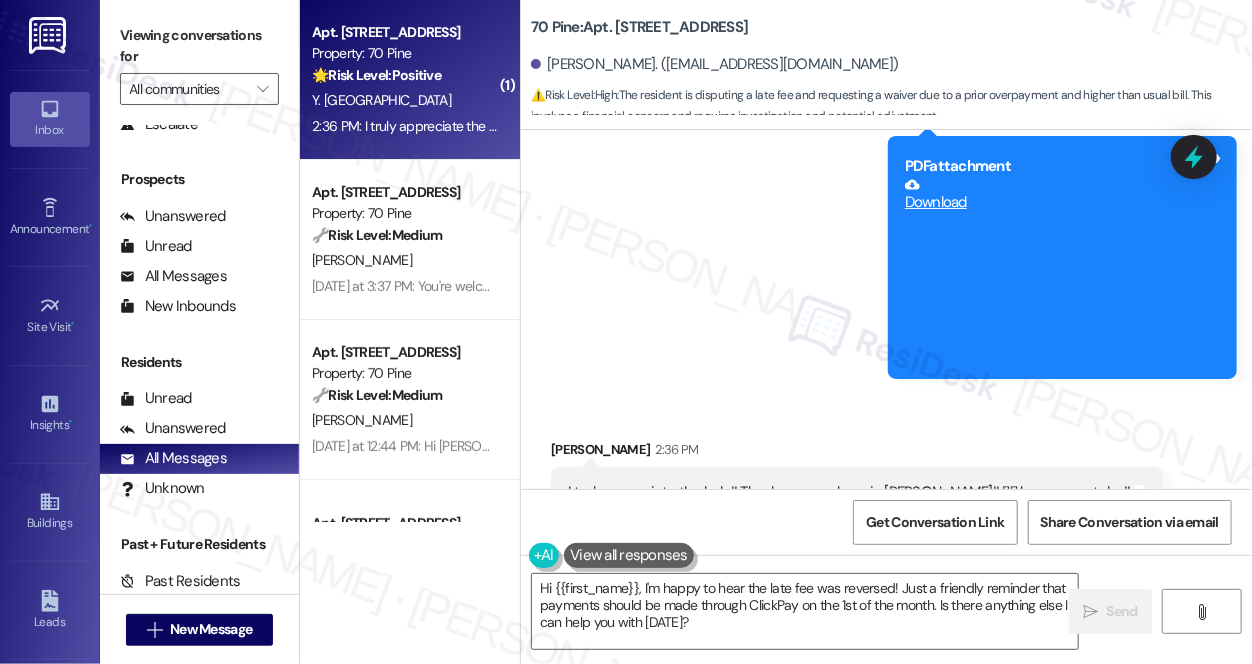 click on "Received [STREET_ADDRESS]:36 PM I truly appreciate the help!! Thanks so much again [PERSON_NAME]!! 🩵🩵 have a great day!! Tags and notes" at bounding box center [857, 478] 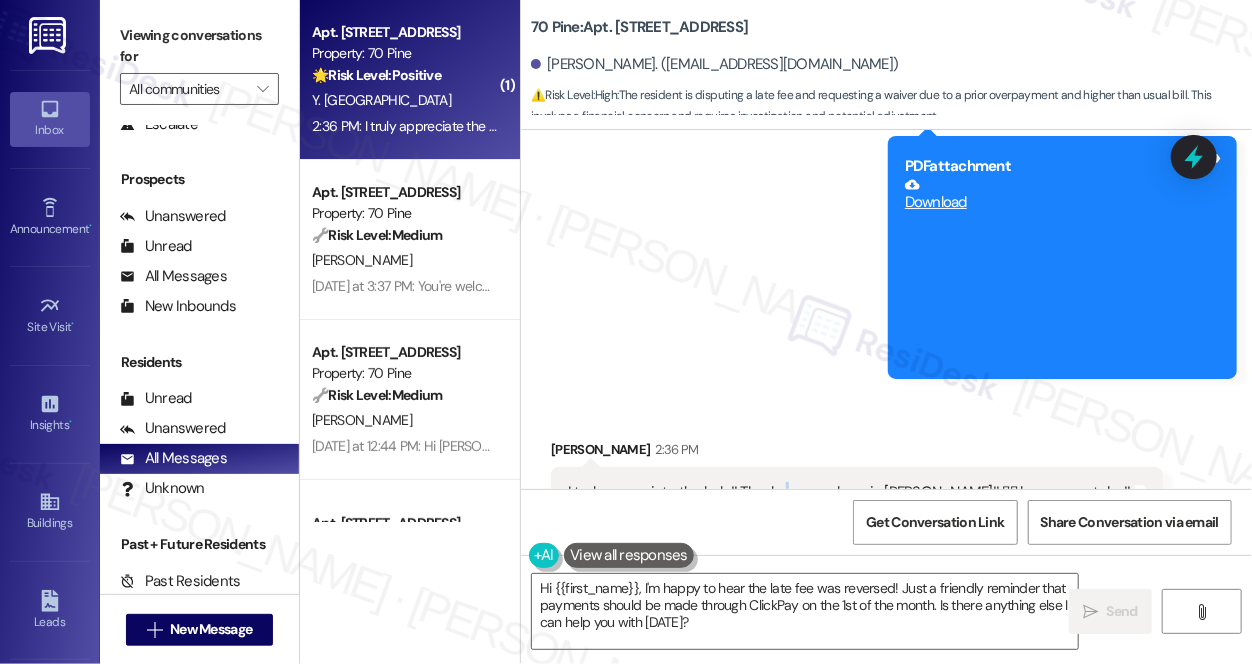 click on "I truly appreciate the help!! Thanks so much again [PERSON_NAME]!! 🩵🩵 have a great day!!" at bounding box center (849, 492) 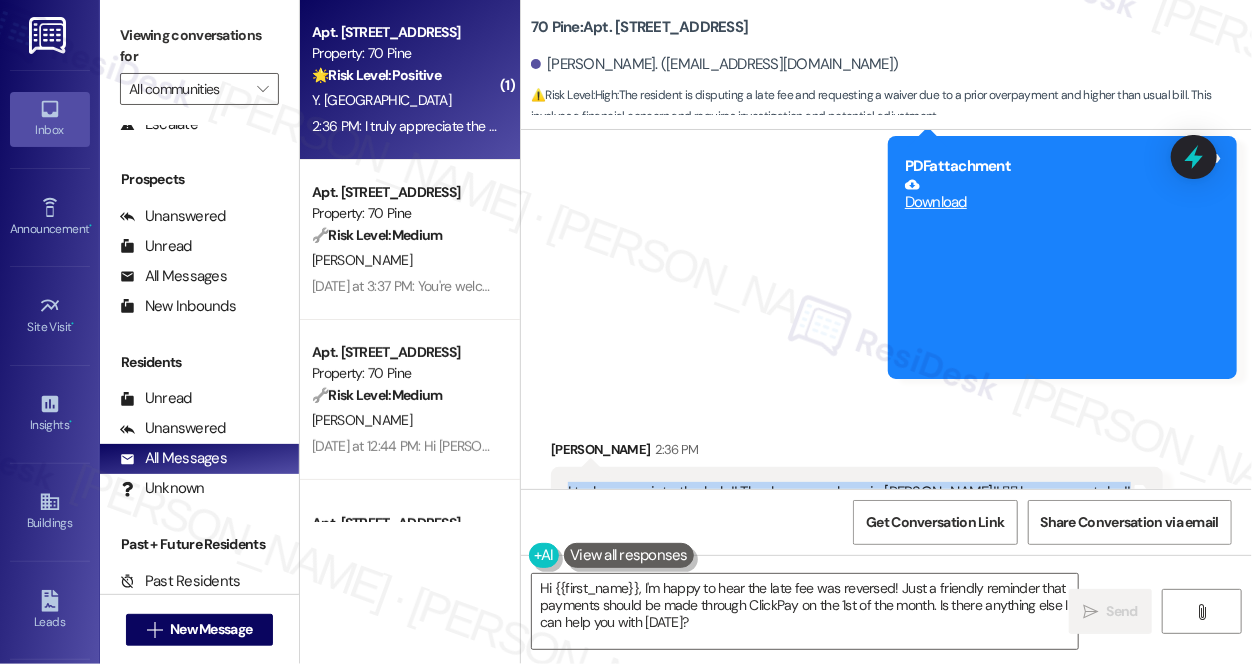 click on "I truly appreciate the help!! Thanks so much again [PERSON_NAME]!! 🩵🩵 have a great day!!" at bounding box center (849, 492) 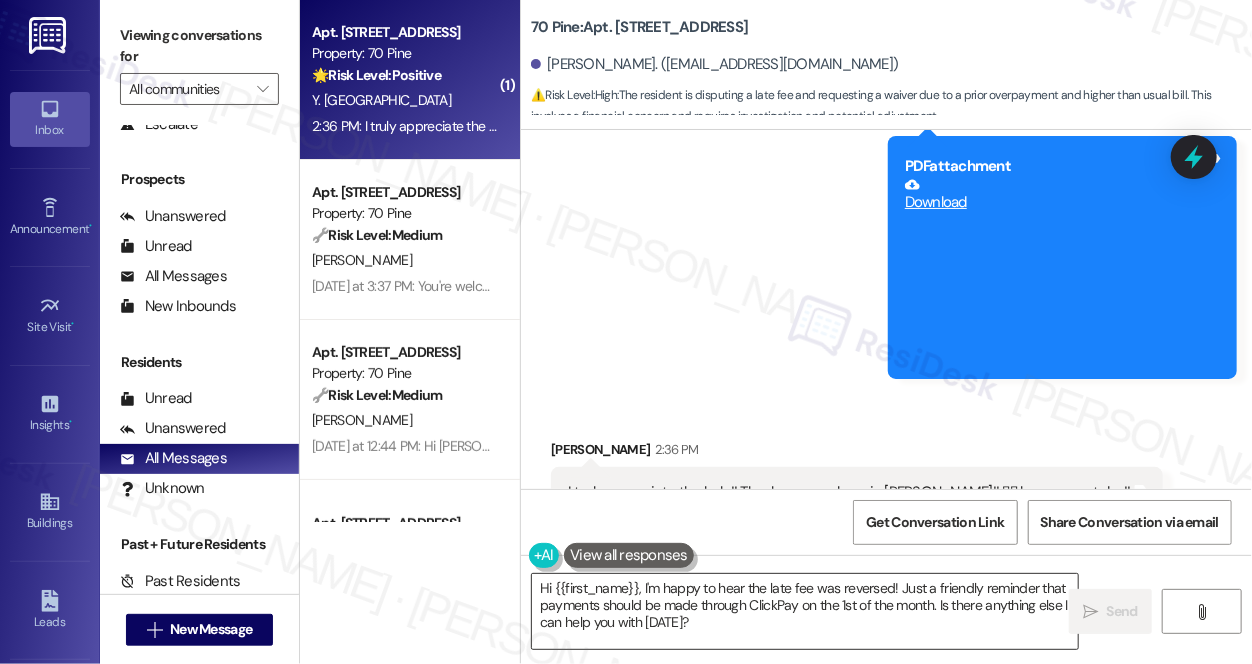 click on "Hi {{first_name}}, I'm happy to hear the late fee was reversed! Just a friendly reminder that payments should be made through ClickPay on the 1st of the month. Is there anything else I can help you with [DATE]?" at bounding box center (805, 611) 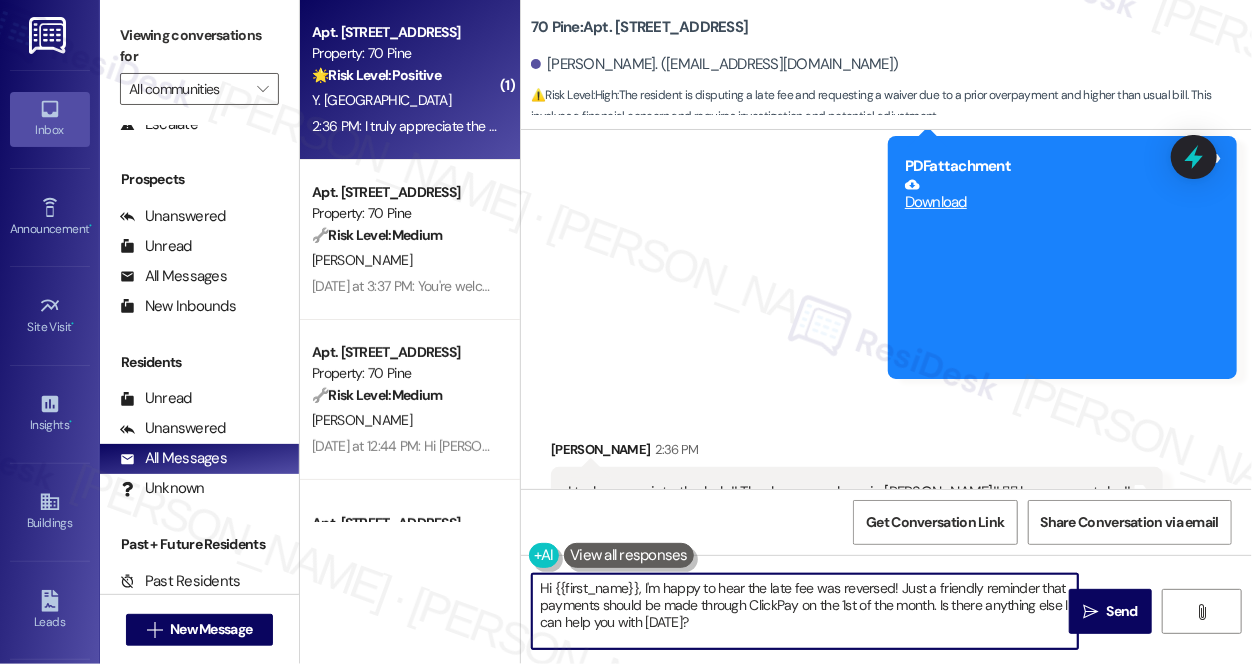 click on "Hi {{first_name}}, I'm happy to hear the late fee was reversed! Just a friendly reminder that payments should be made through ClickPay on the 1st of the month. Is there anything else I can help you with [DATE]?" at bounding box center [805, 611] 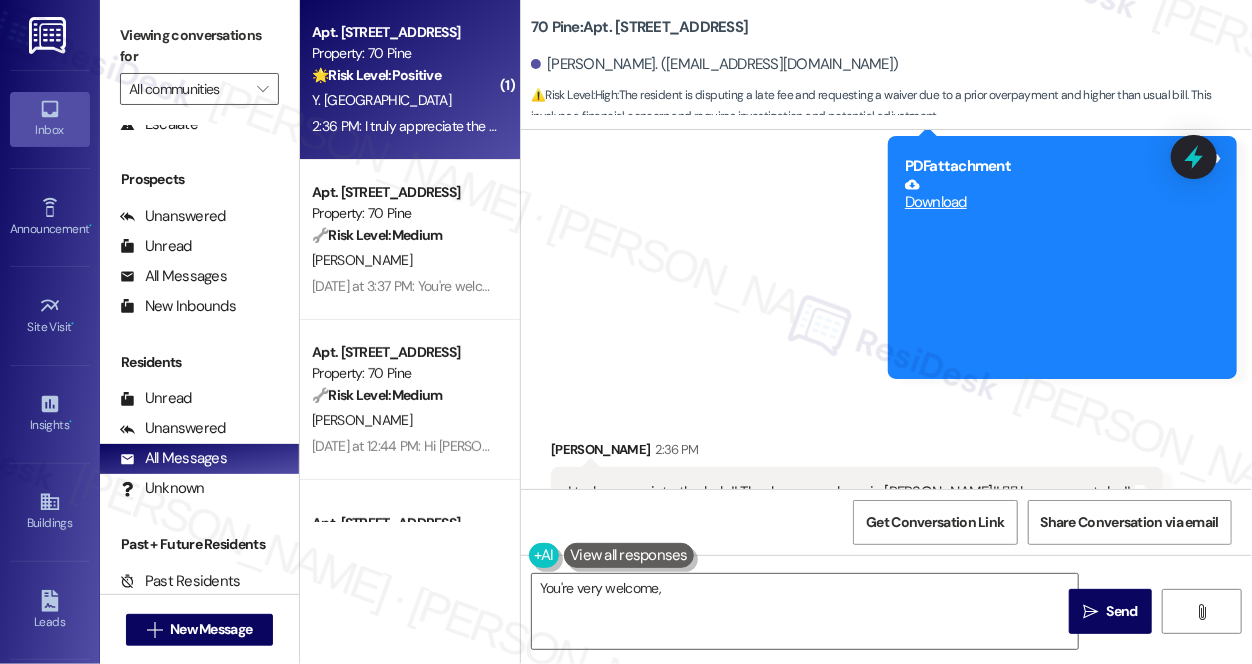 click on "Received [STREET_ADDRESS]:36 PM I truly appreciate the help!! Thanks so much again [PERSON_NAME]!! 🩵🩵 have a great day!! Tags and notes" at bounding box center [857, 478] 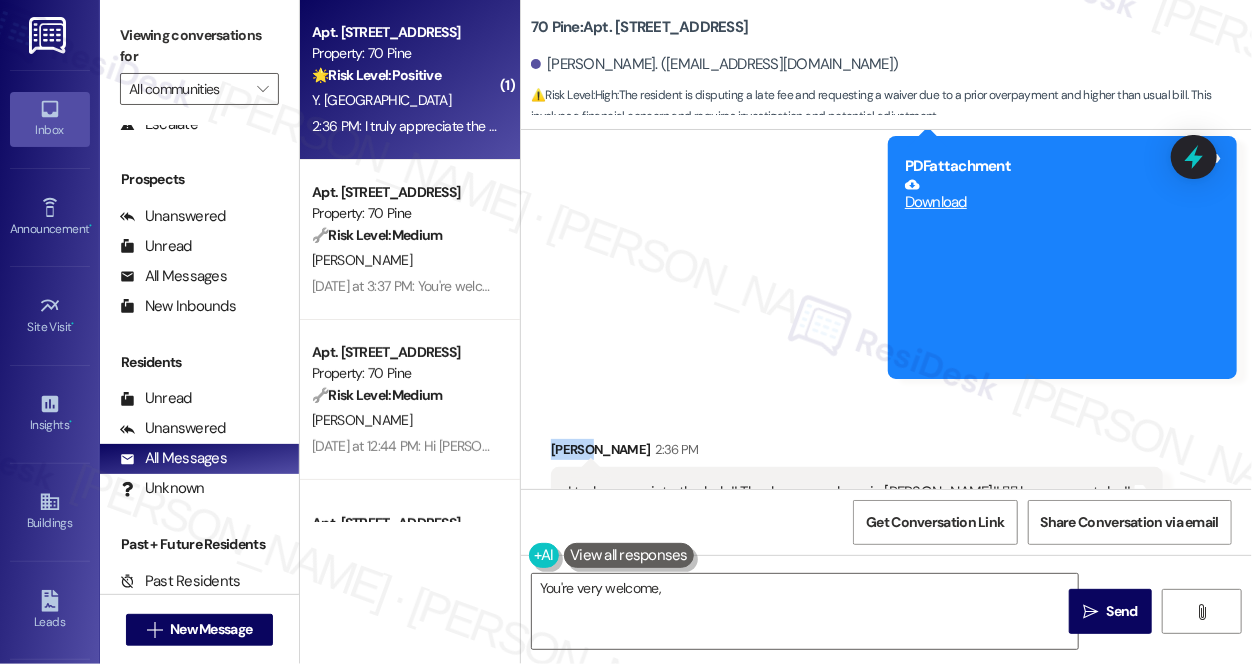 click on "Received [STREET_ADDRESS]:36 PM I truly appreciate the help!! Thanks so much again [PERSON_NAME]!! 🩵🩵 have a great day!! Tags and notes" at bounding box center (857, 478) 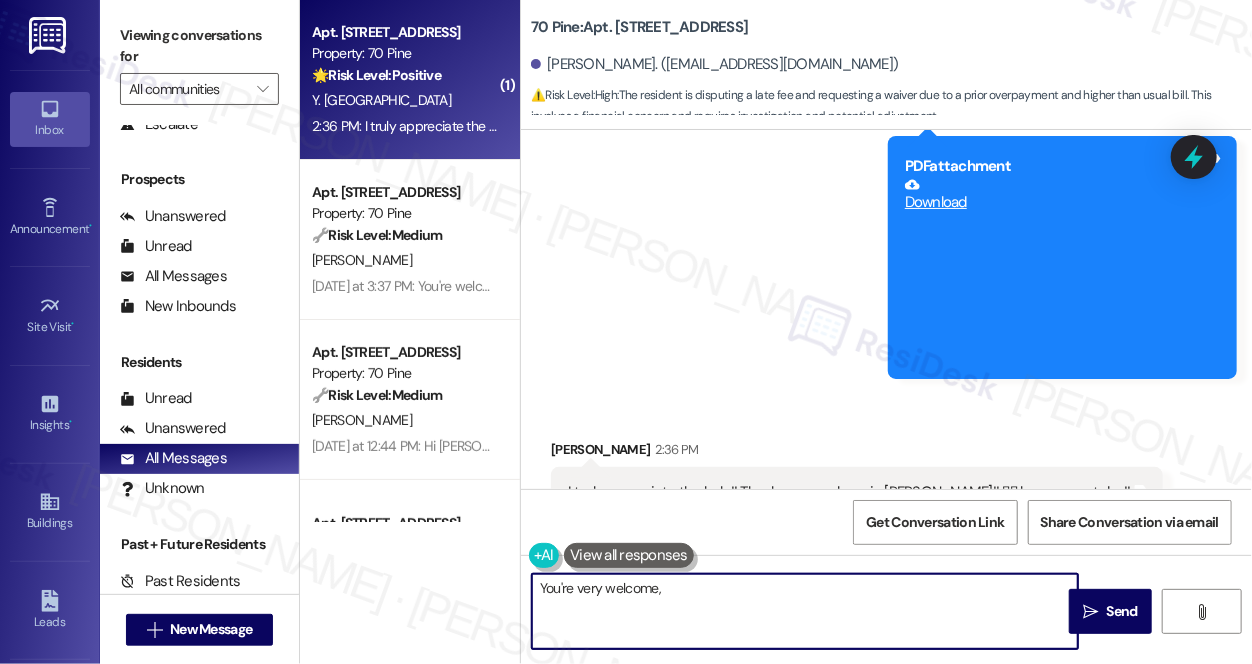 click on "You're very welcome," at bounding box center [805, 611] 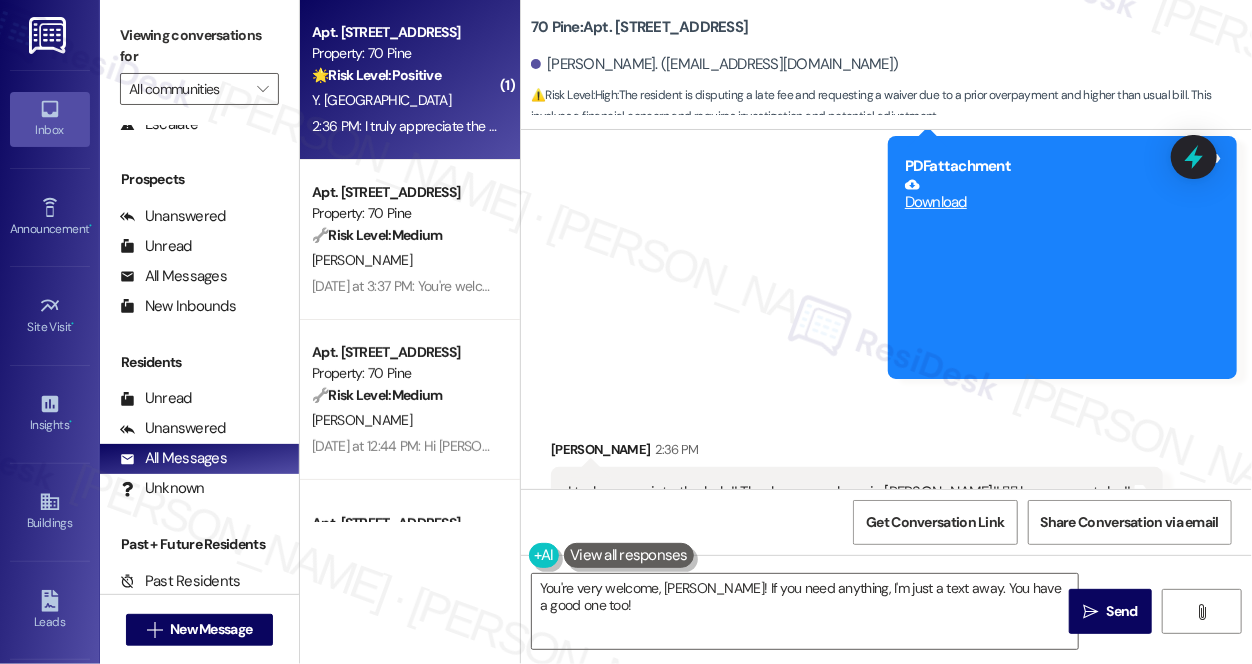 click on "[PERSON_NAME] 2:36 PM" at bounding box center (857, 453) 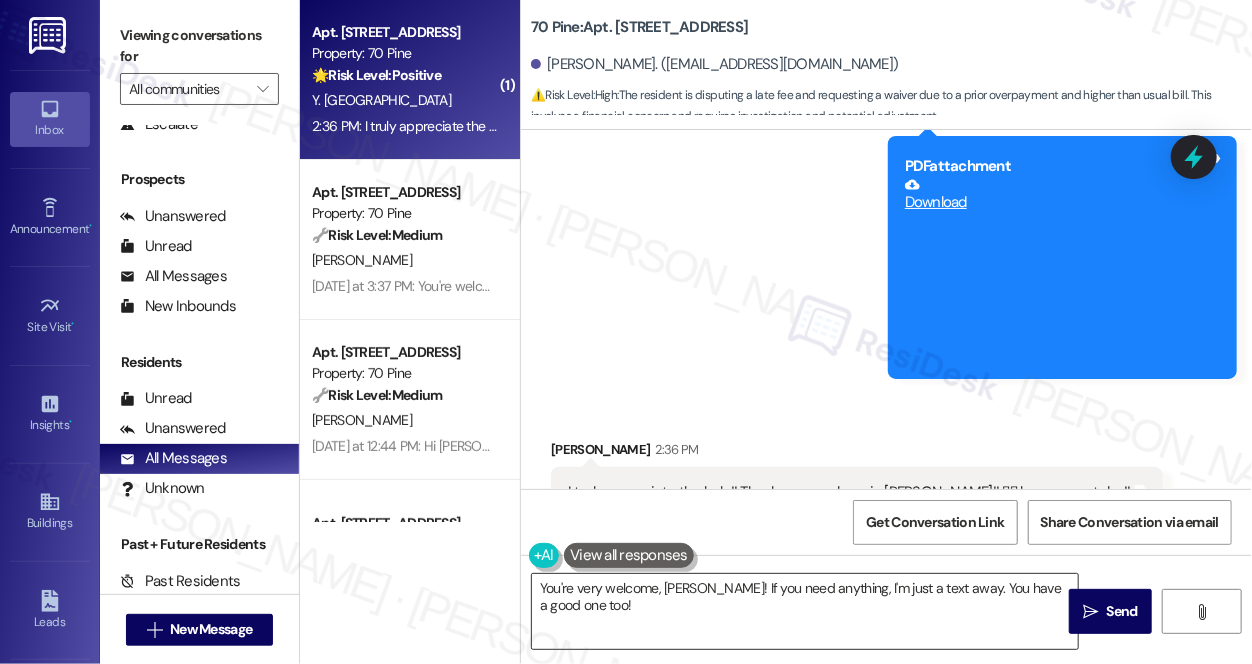 click on "You're very welcome, [PERSON_NAME]! If you need anything, I'm just a text away. You have a good one too!" at bounding box center (805, 611) 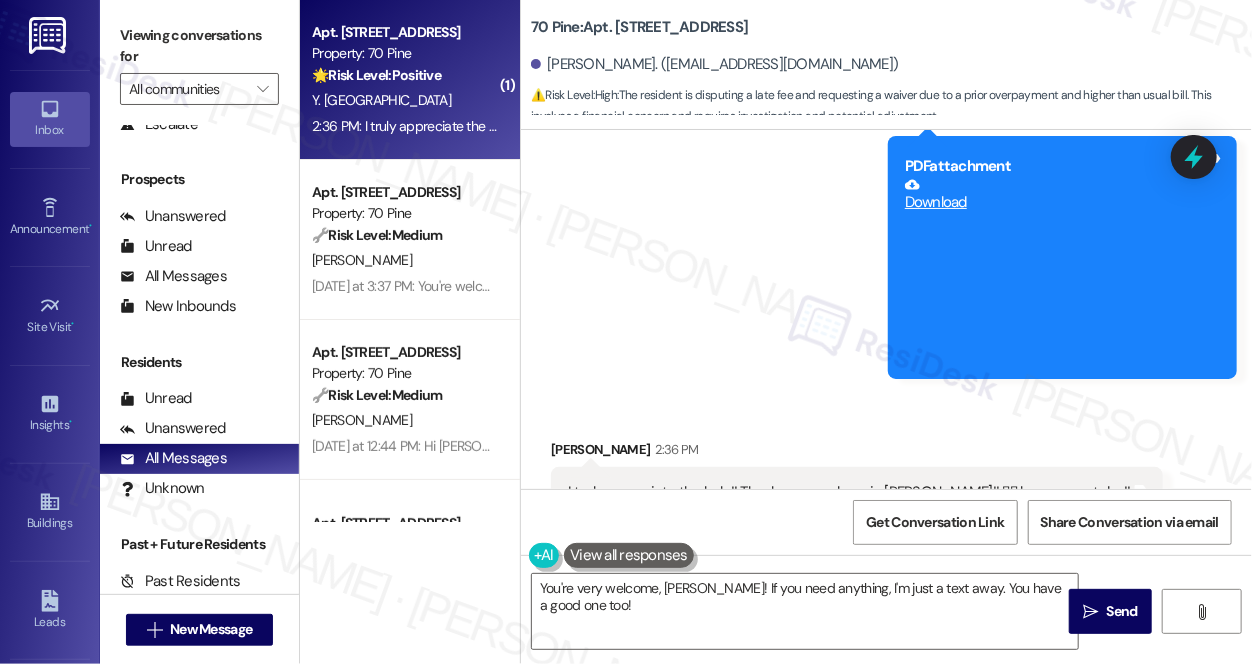 click on "Received [STREET_ADDRESS]:36 PM I truly appreciate the help!! Thanks so much again [PERSON_NAME]!! 🩵🩵 have a great day!! Tags and notes" at bounding box center [886, 463] 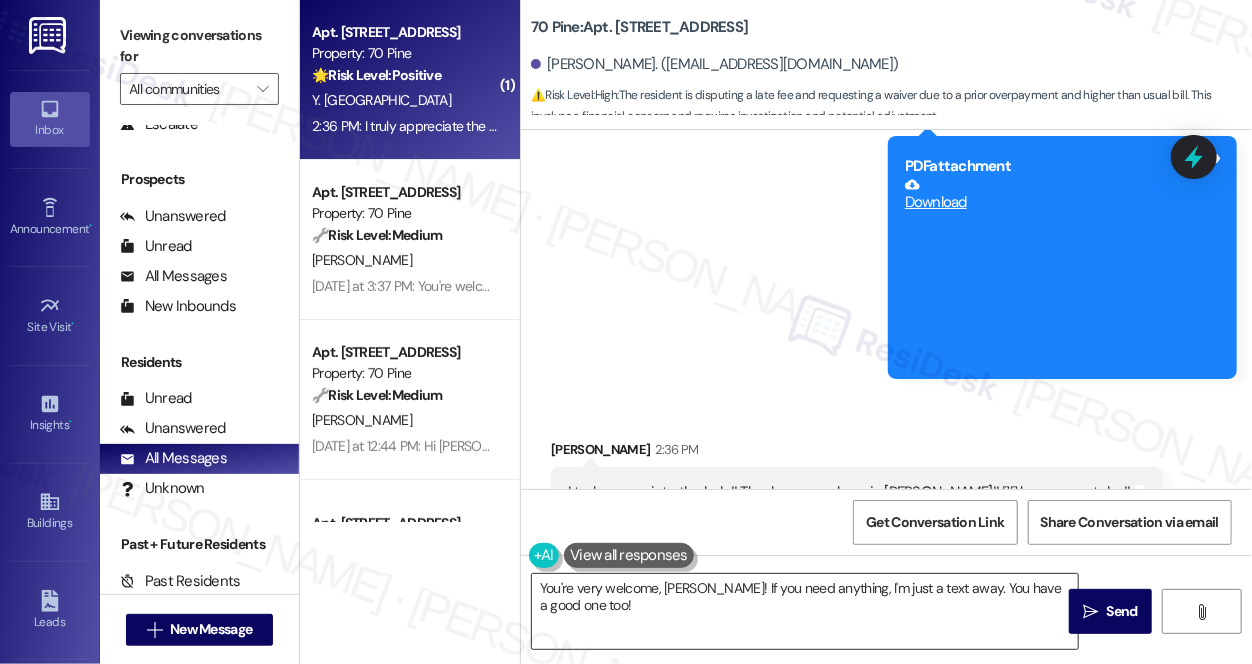 click on "You're very welcome, [PERSON_NAME]! If you need anything, I'm just a text away. You have a good one too!" at bounding box center (805, 611) 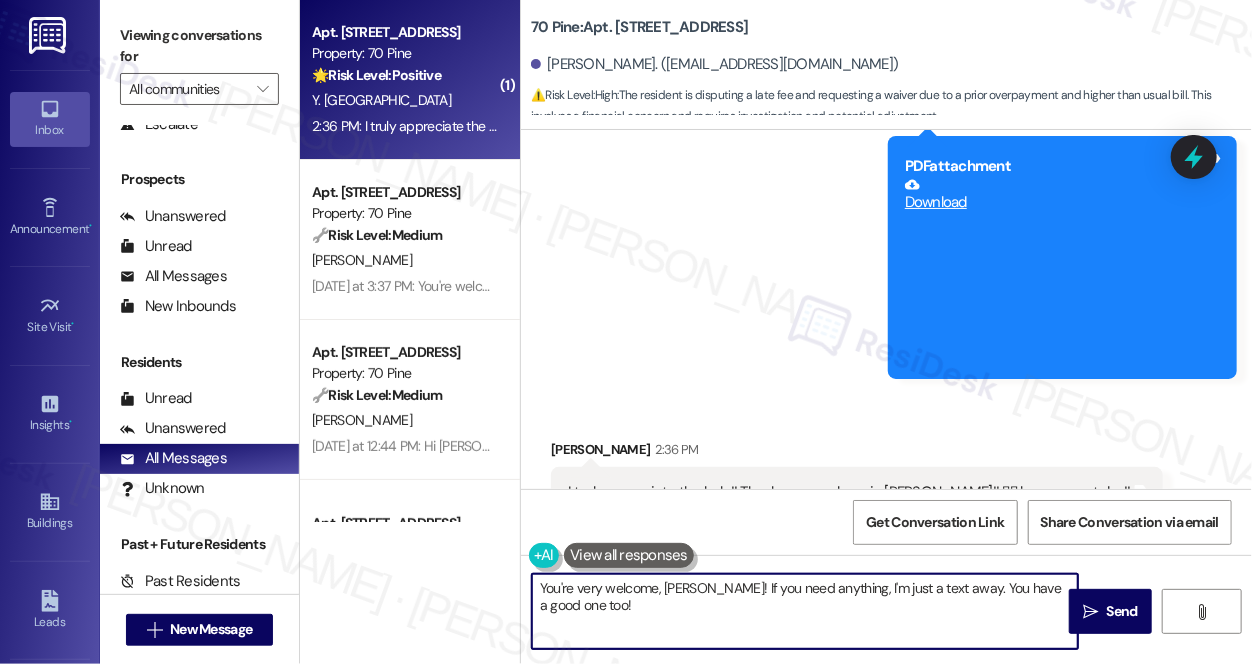 click on "You're very welcome, [PERSON_NAME]! If you need anything, I'm just a text away. You have a good one too!" at bounding box center [805, 611] 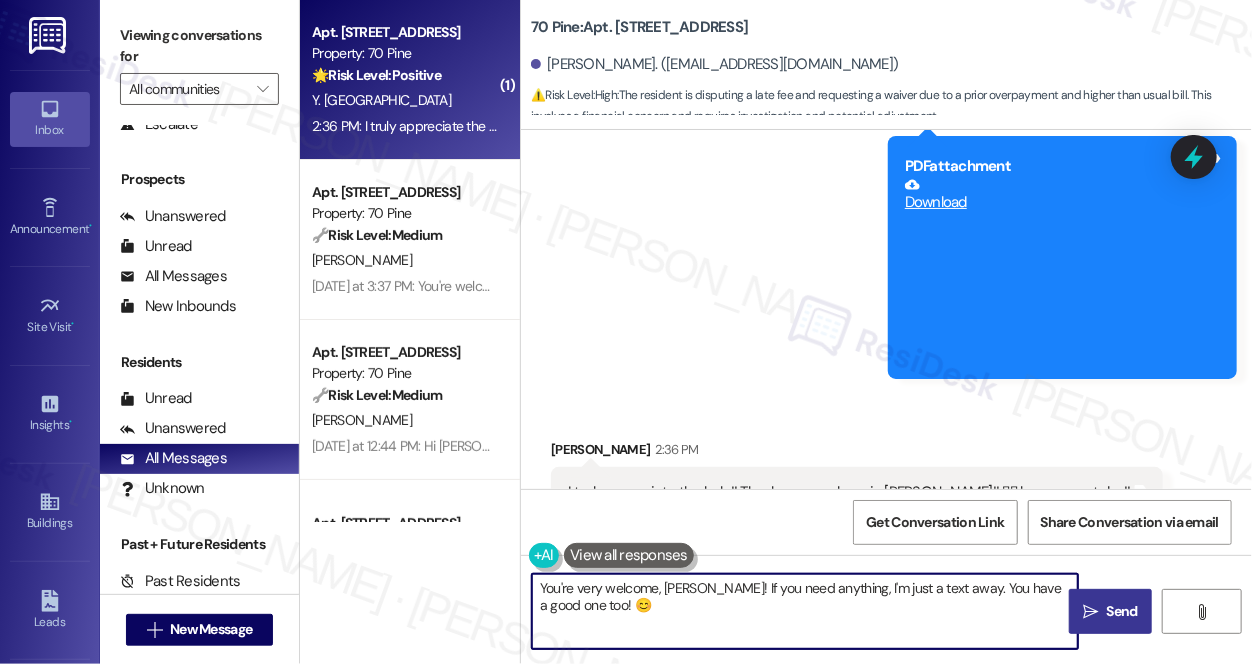 type on "You're very welcome, [PERSON_NAME]! If you need anything, I'm just a text away. You have a good one too! 😊" 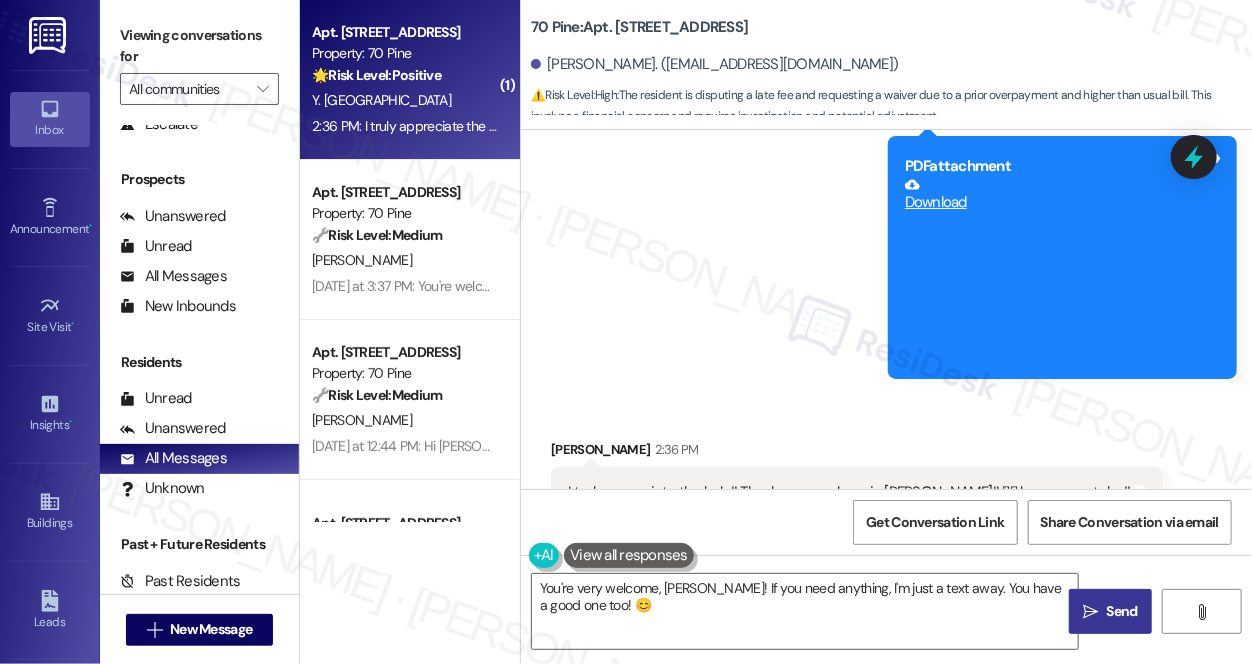 click on "Send" at bounding box center (1122, 611) 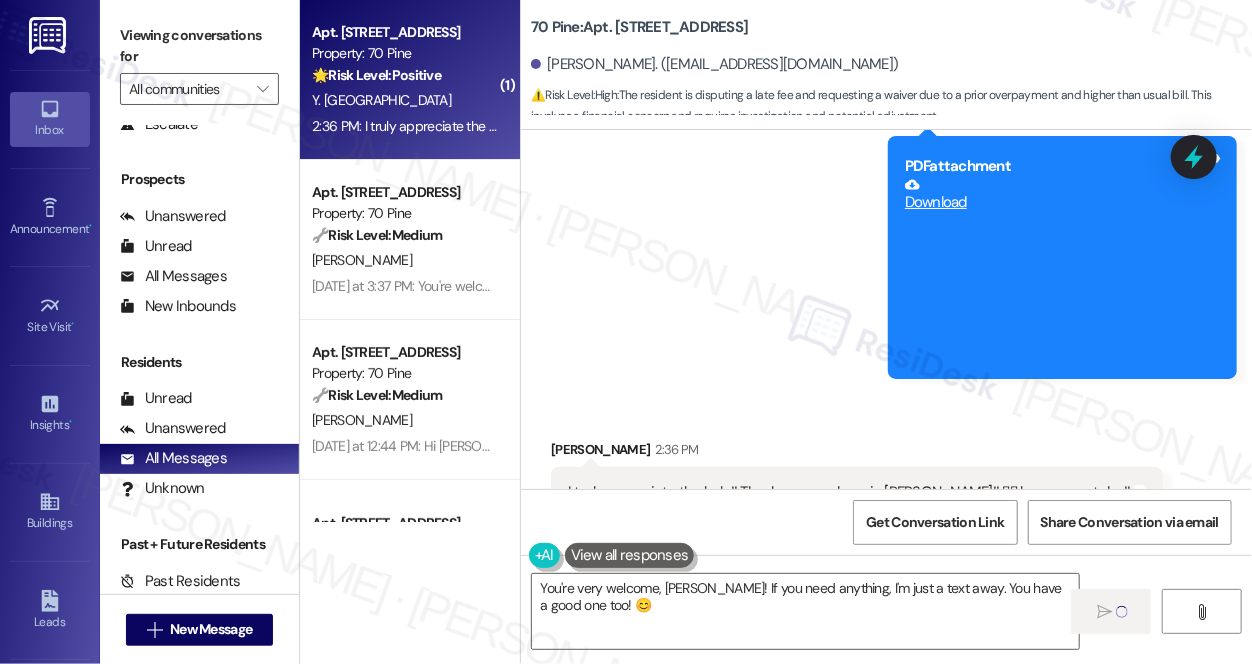 type 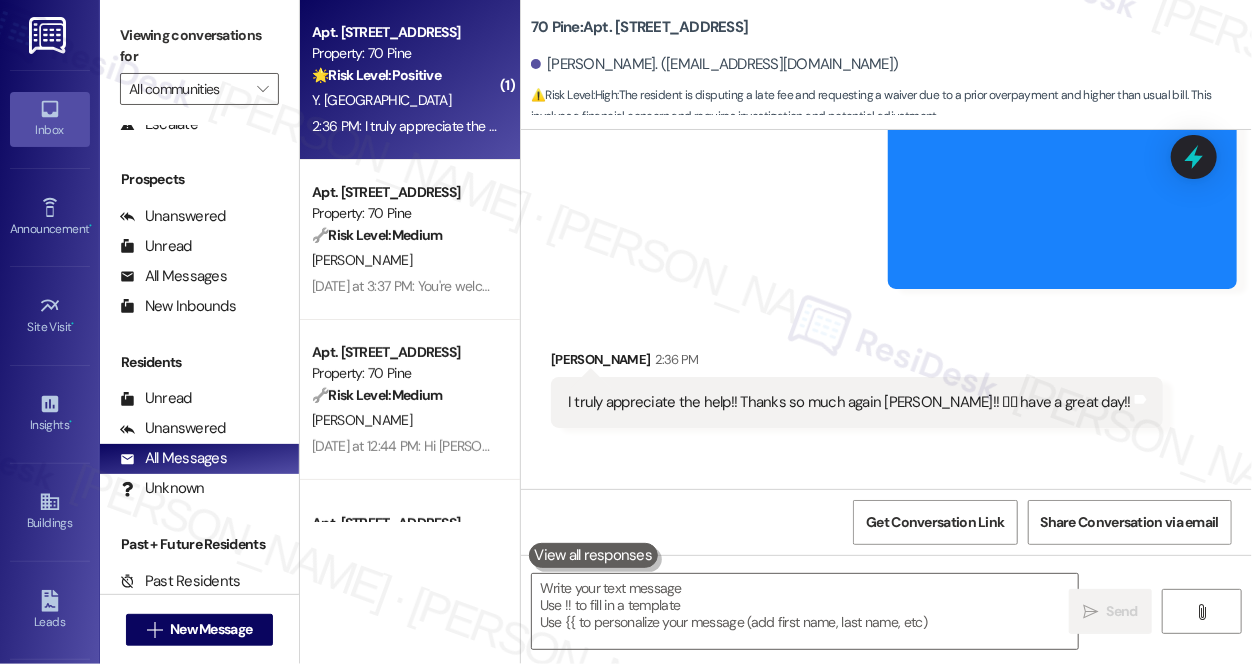 scroll, scrollTop: 8819, scrollLeft: 0, axis: vertical 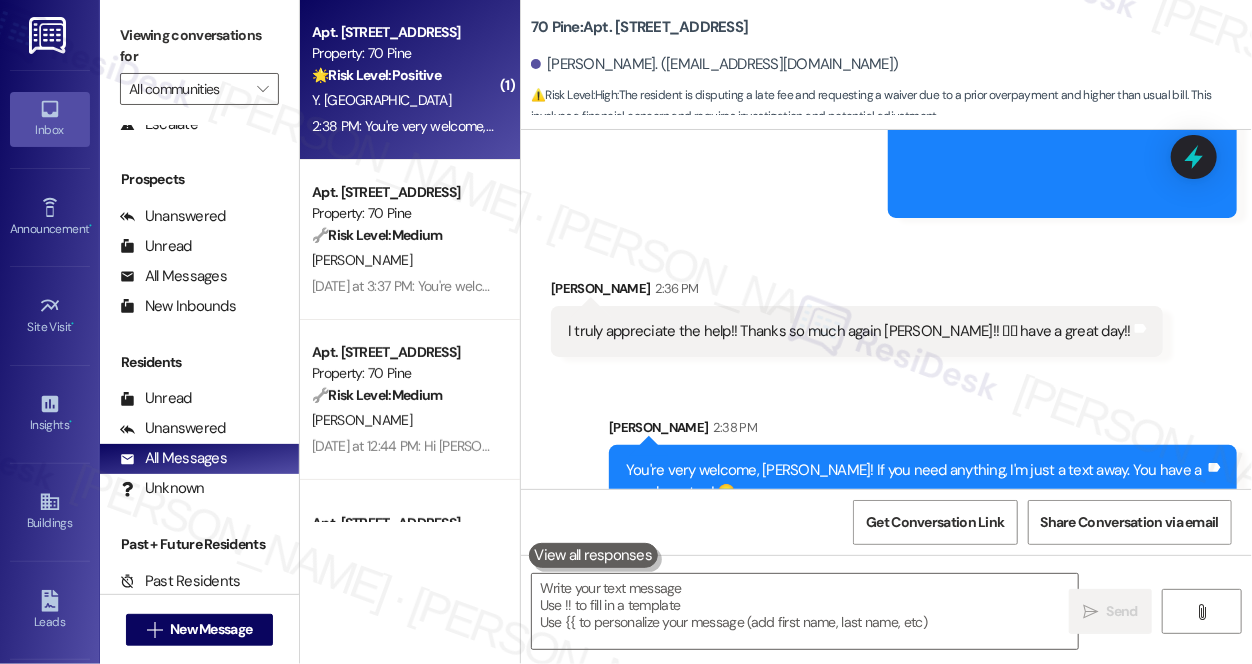 click on "Received [STREET_ADDRESS]:36 PM I truly appreciate the help!! Thanks so much again [PERSON_NAME]!! 🩵🩵 have a great day!! Tags and notes" at bounding box center [886, 302] 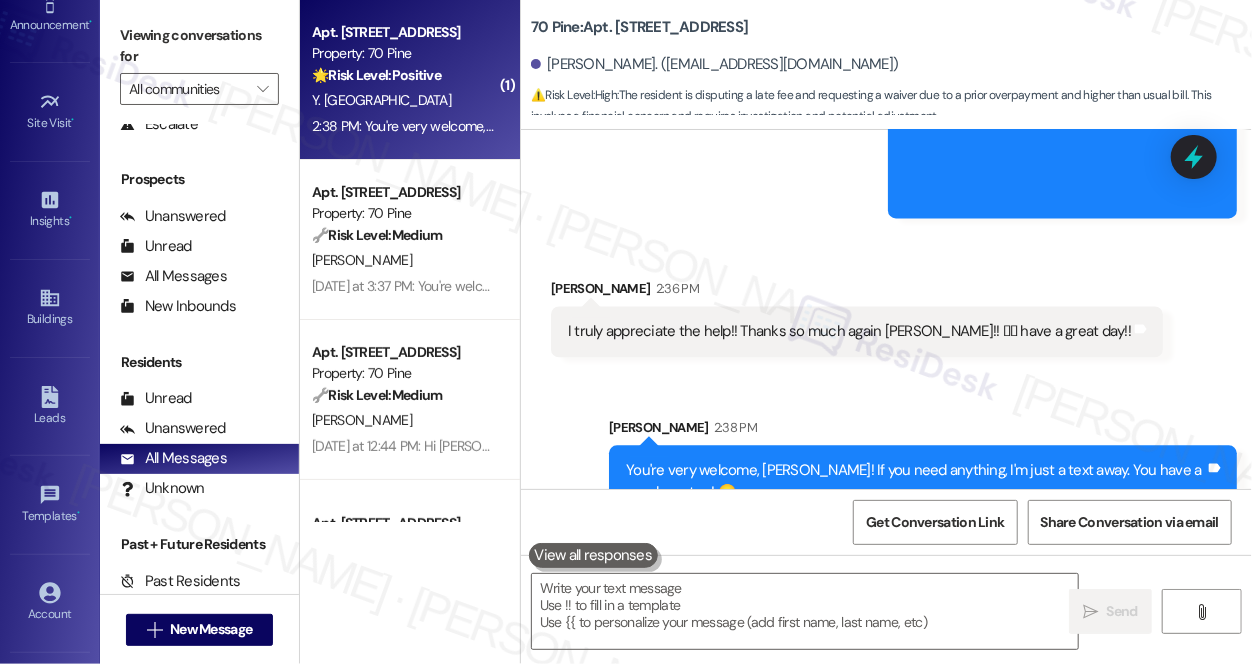 scroll, scrollTop: 282, scrollLeft: 0, axis: vertical 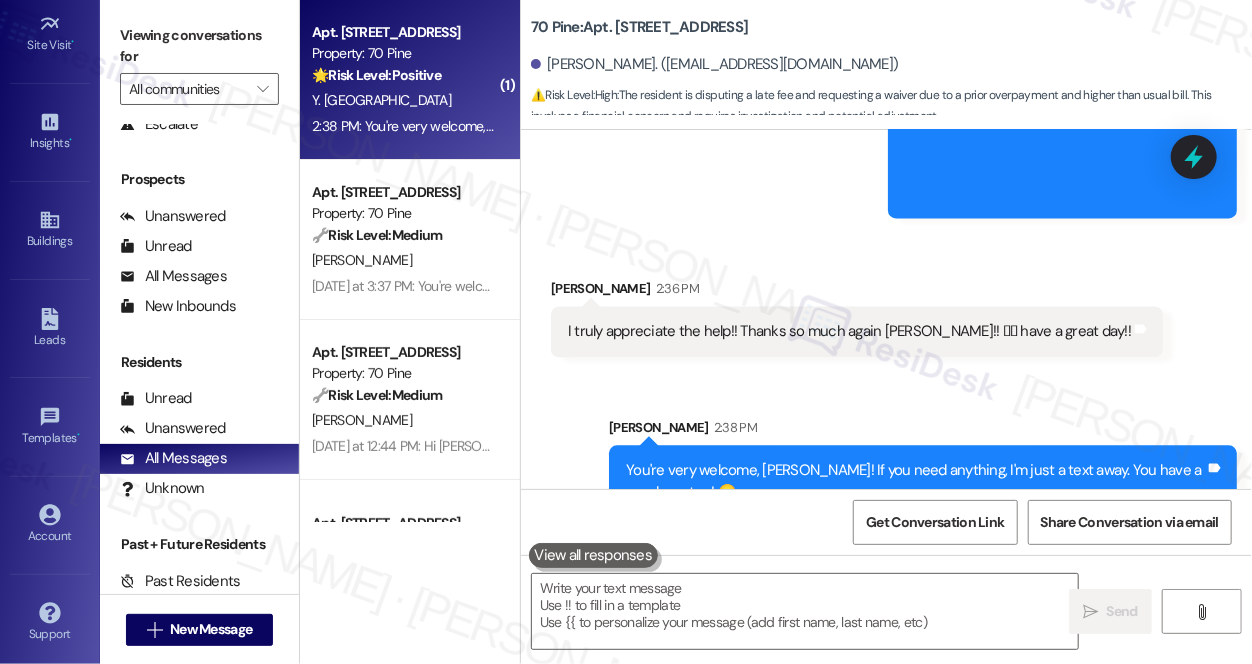 click on "Account   Go to Account" at bounding box center (50, 525) 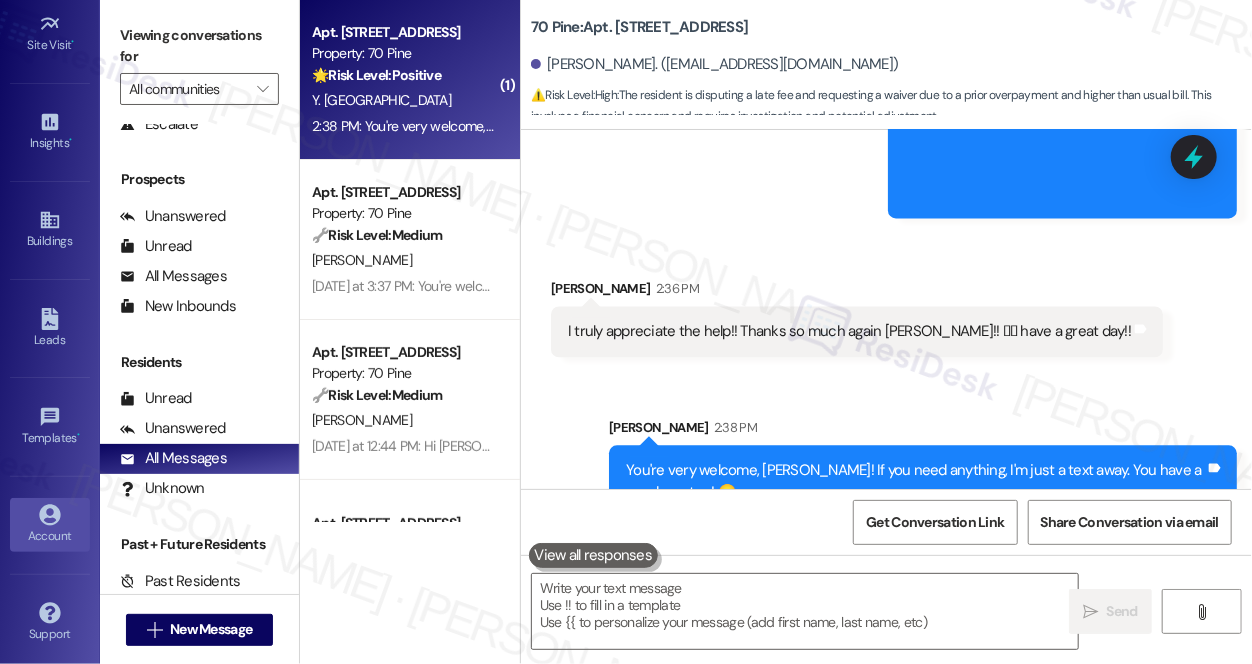 click on "Account" at bounding box center [50, 525] 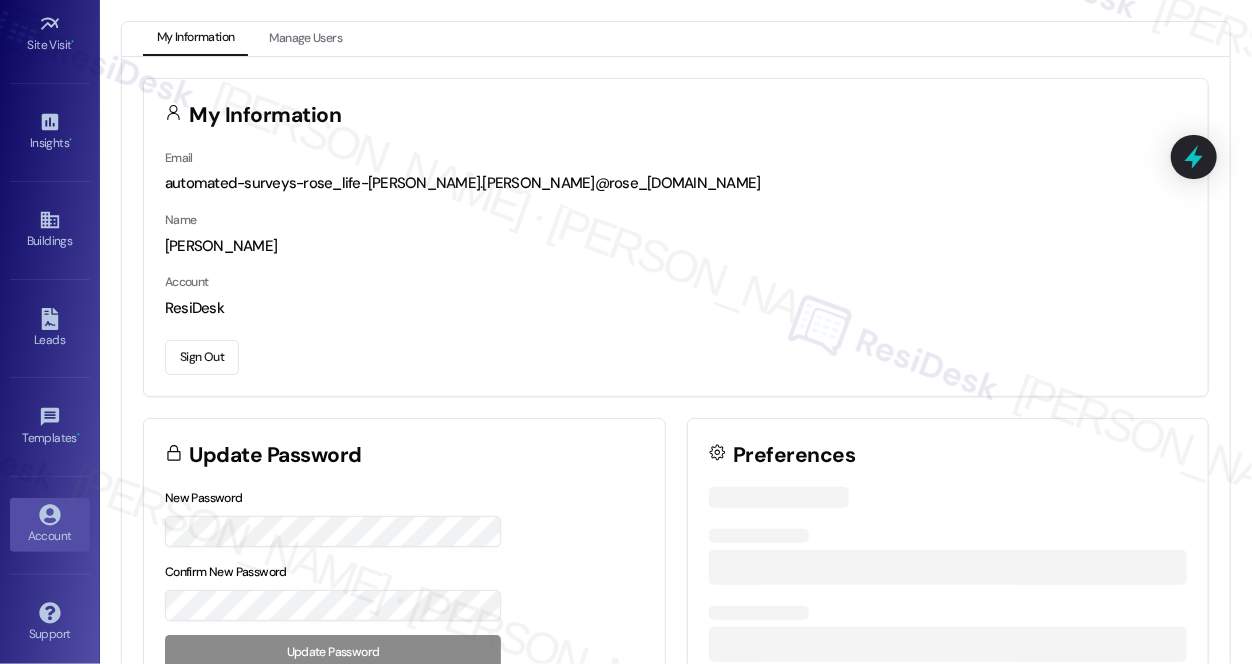 click on "Sign Out" at bounding box center (202, 357) 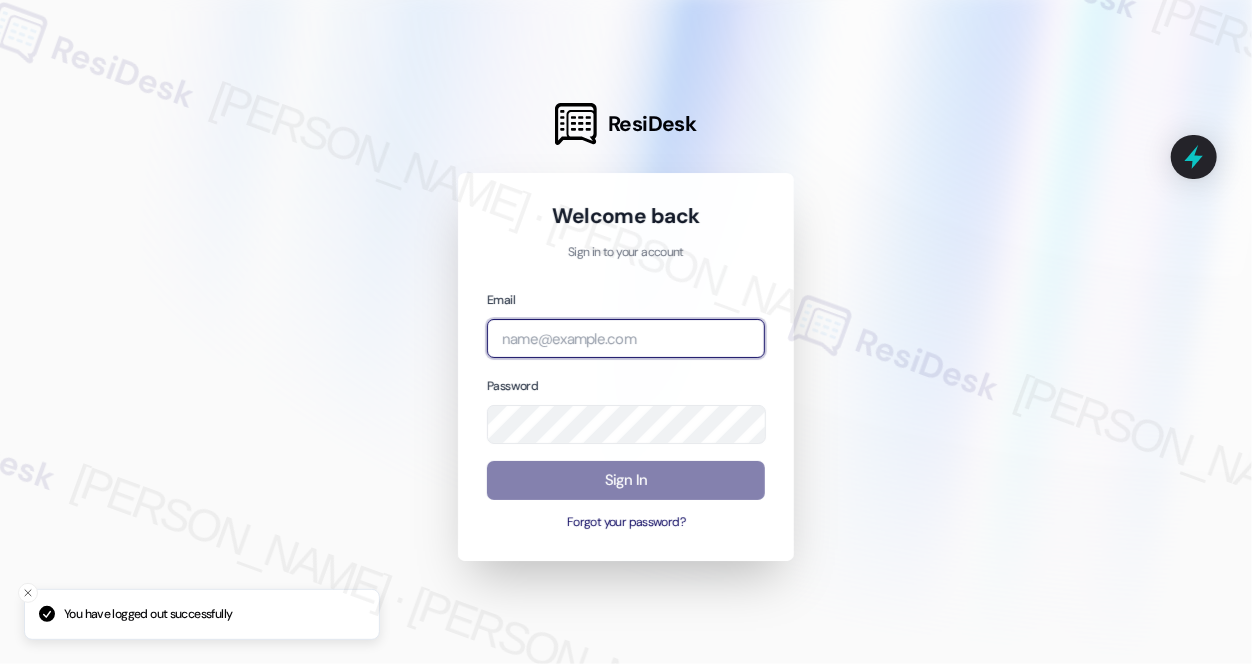click at bounding box center (626, 338) 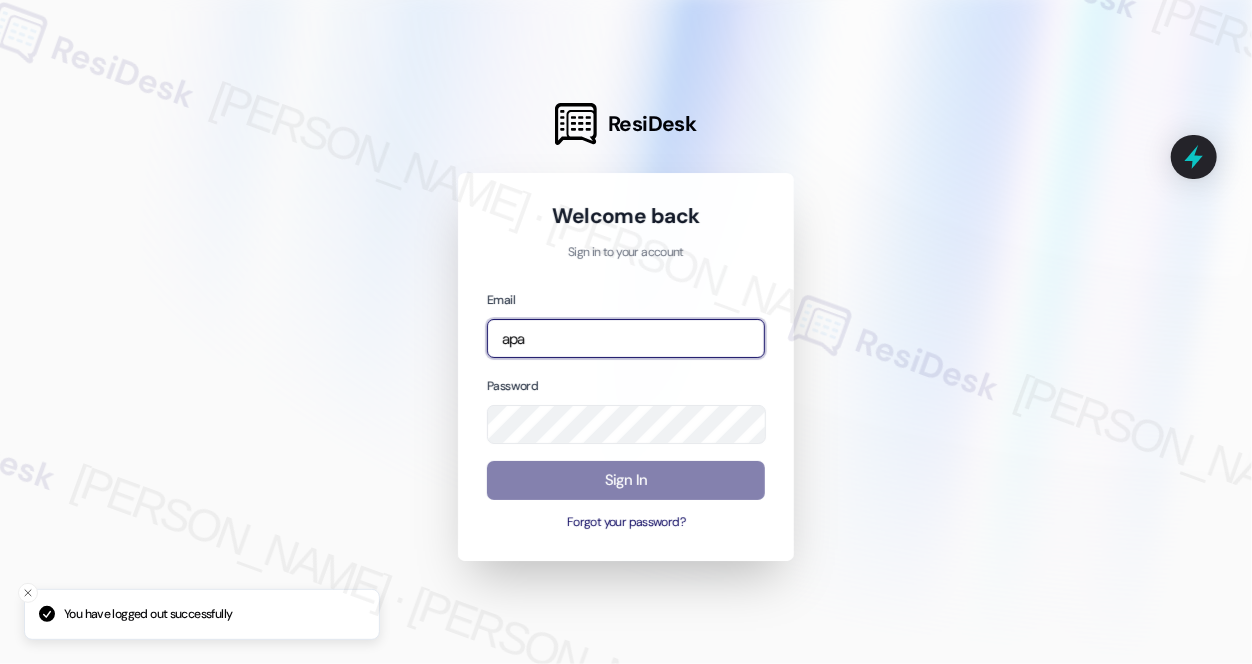type on "automated-surveys-apartment_management_pros-[PERSON_NAME].[PERSON_NAME]@apartment_management_[DOMAIN_NAME]" 